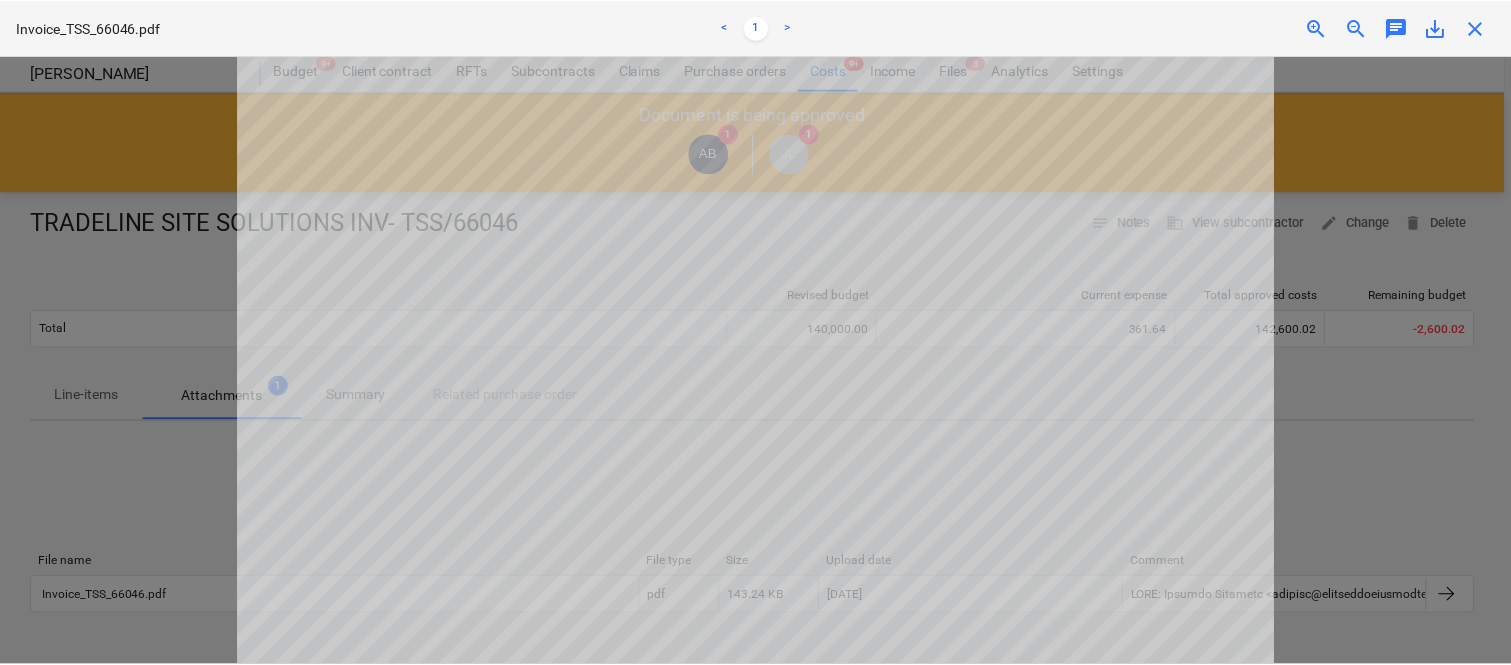 scroll, scrollTop: 385, scrollLeft: 0, axis: vertical 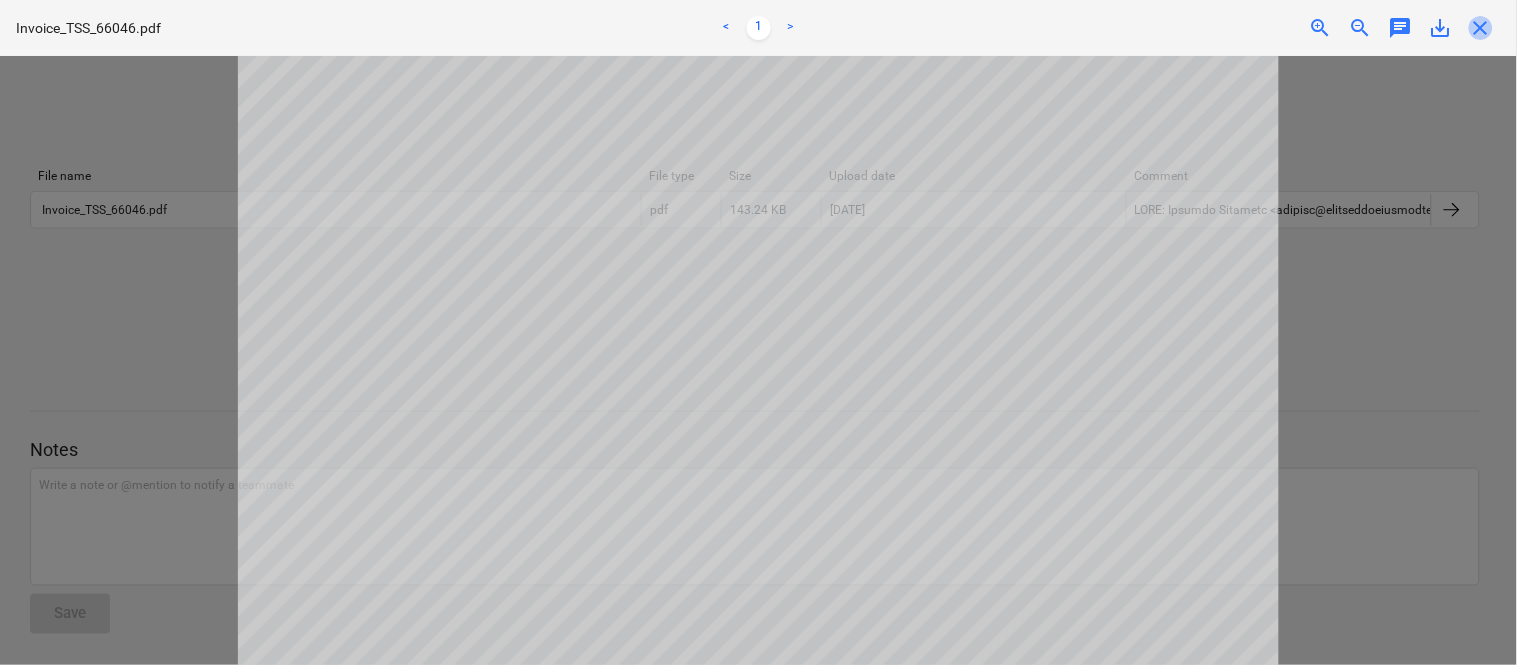 click on "close" at bounding box center [1481, 28] 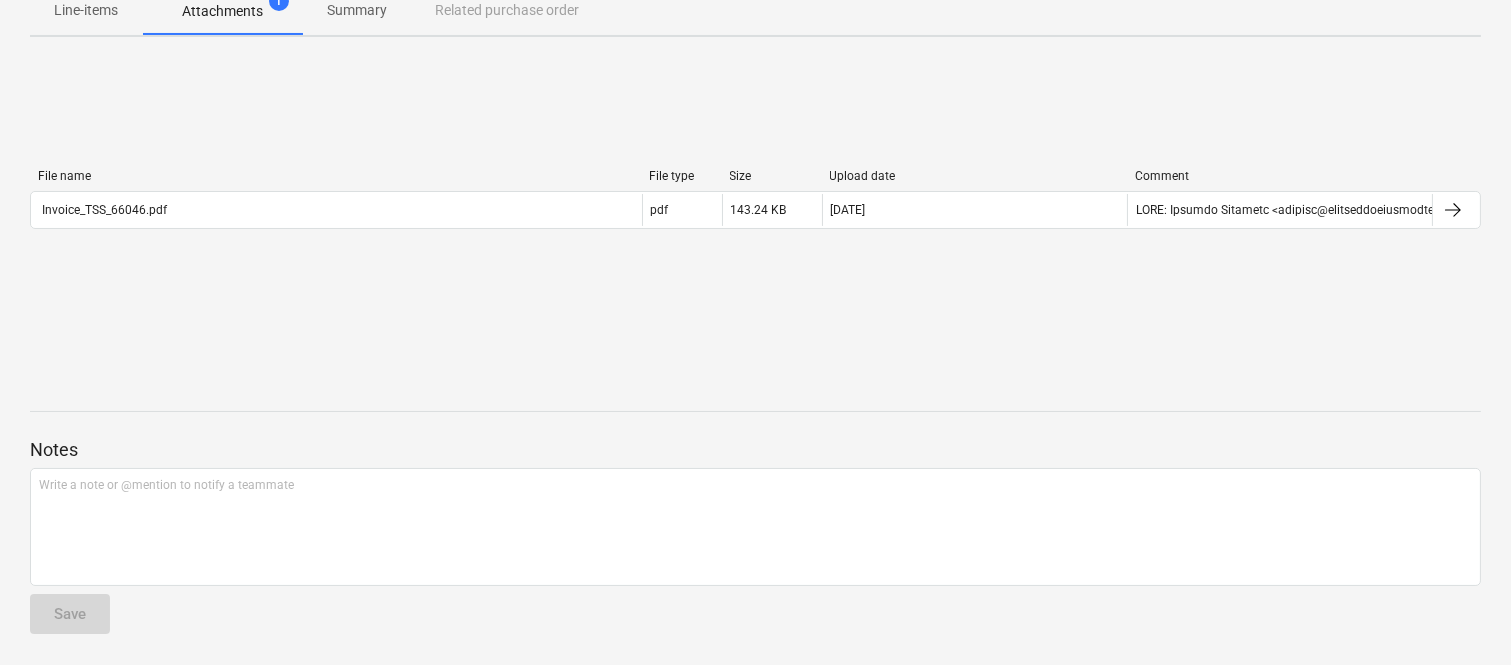 scroll, scrollTop: 0, scrollLeft: 0, axis: both 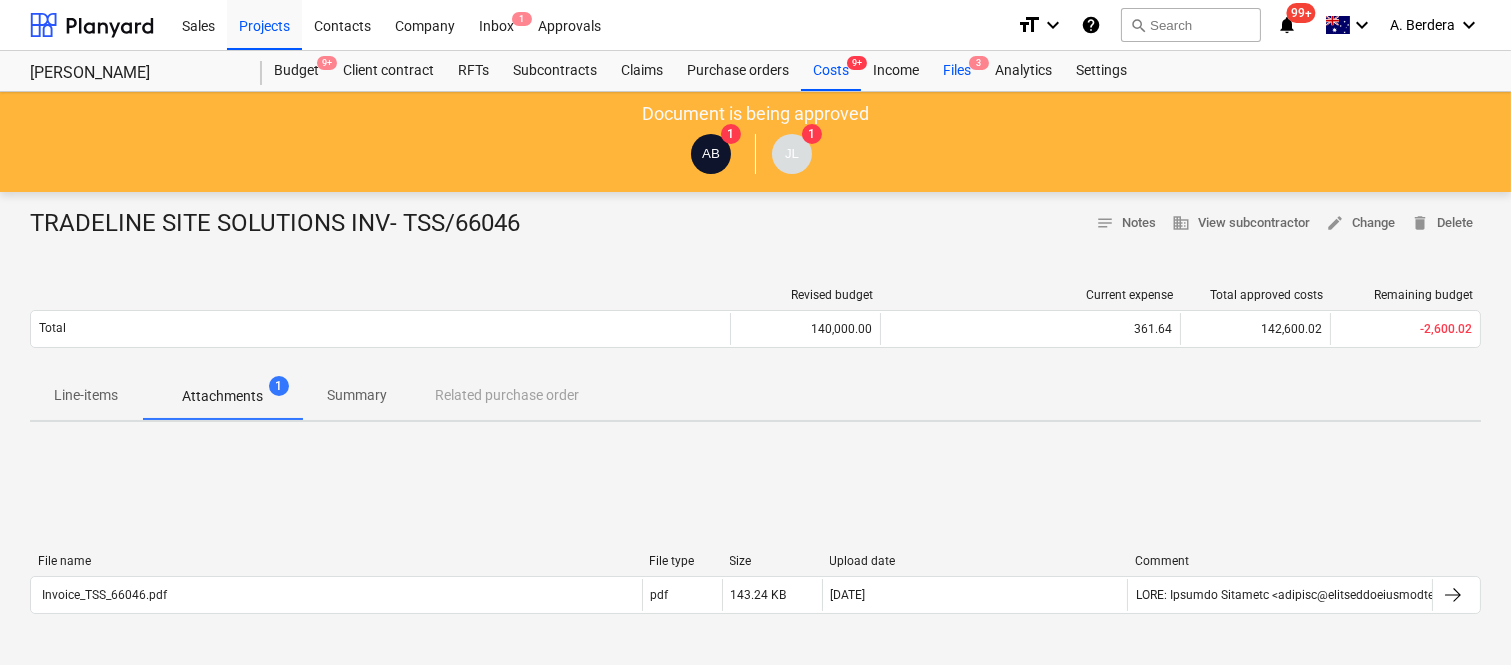 click on "Files 3" at bounding box center [957, 71] 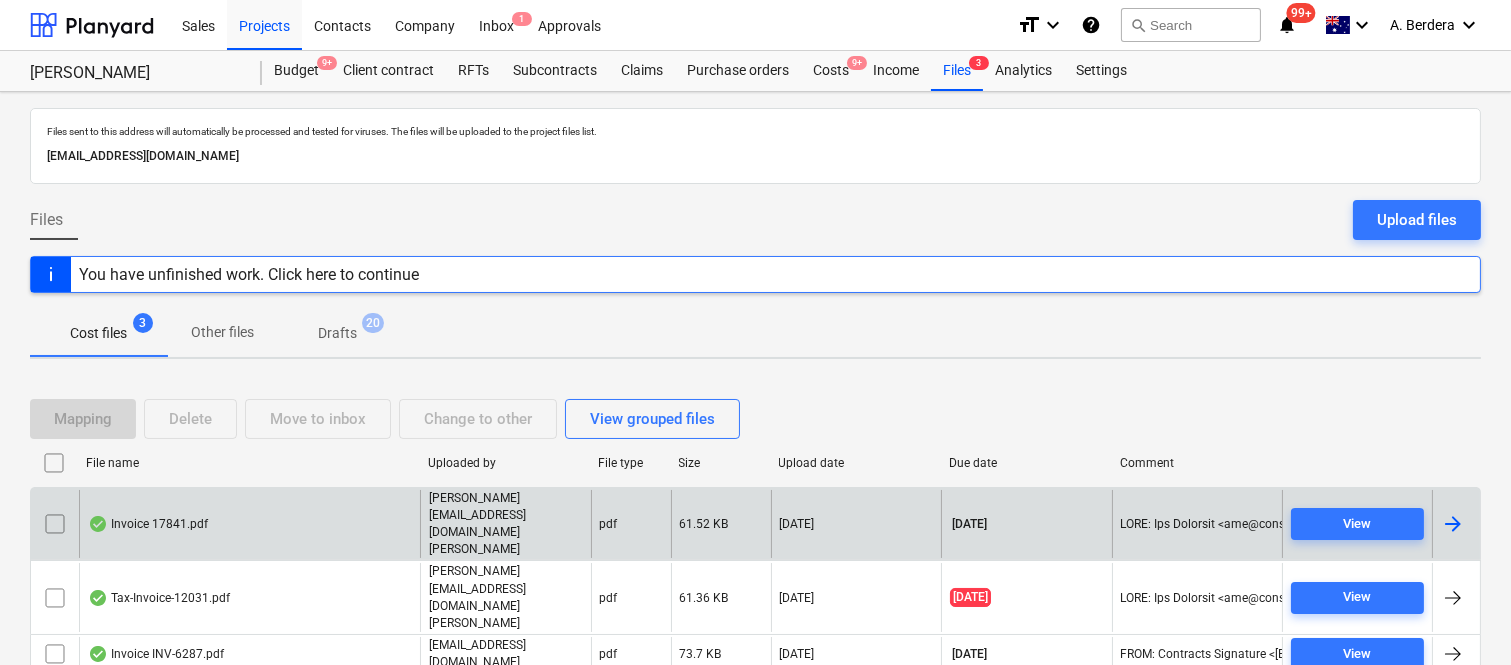 click on "Invoice 17841.pdf" at bounding box center (249, 524) 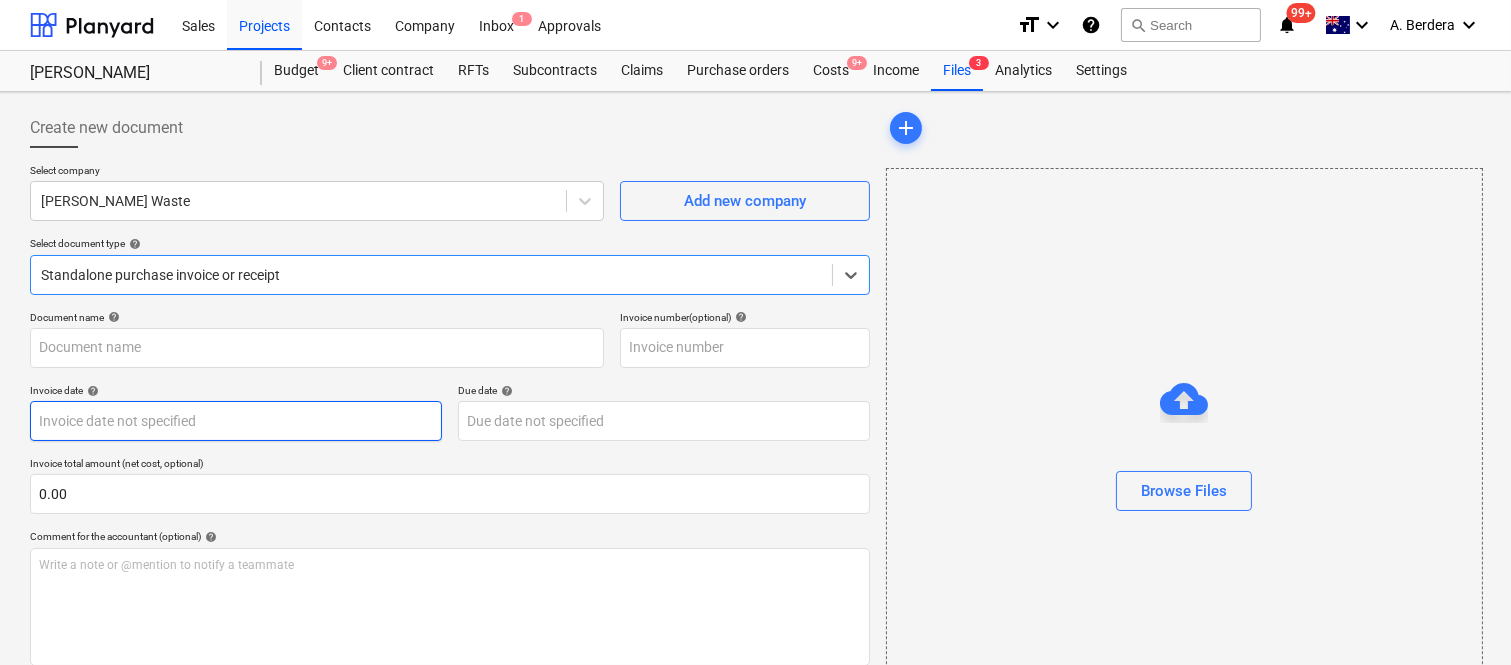 type on "17841" 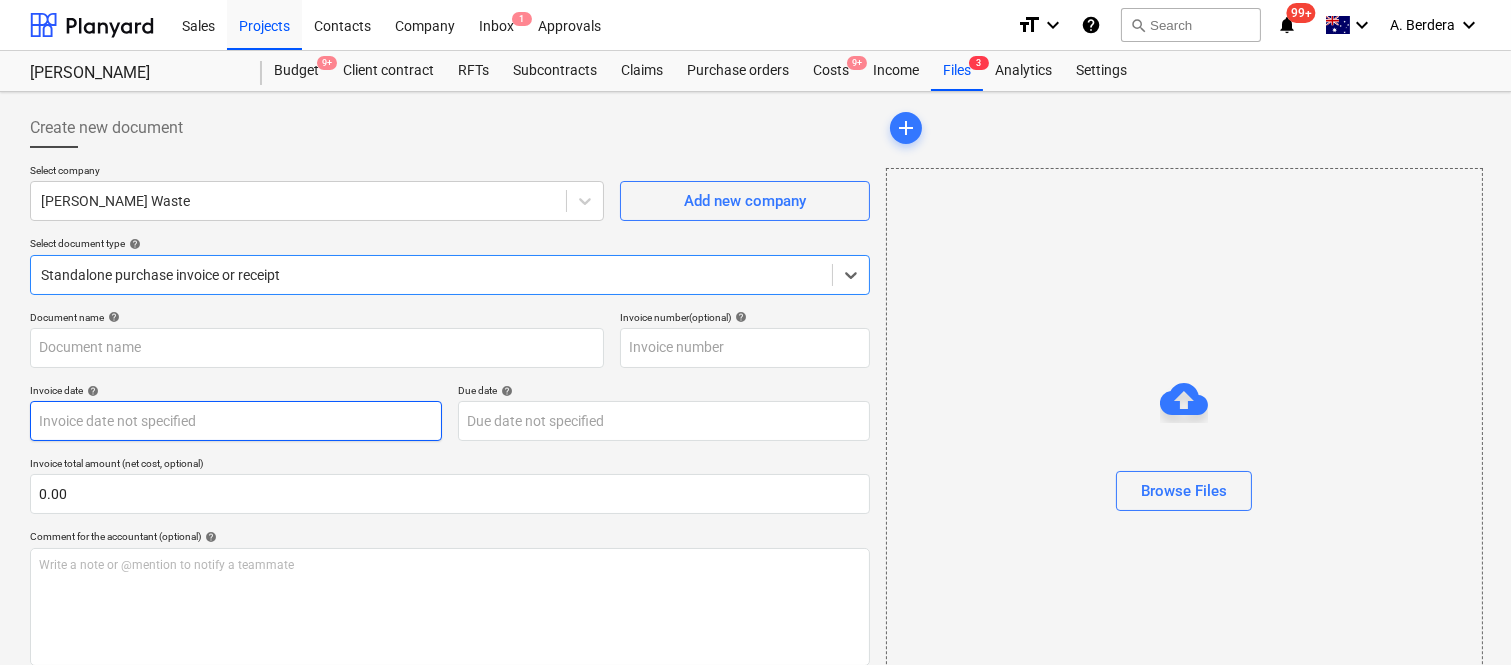 type on "17841" 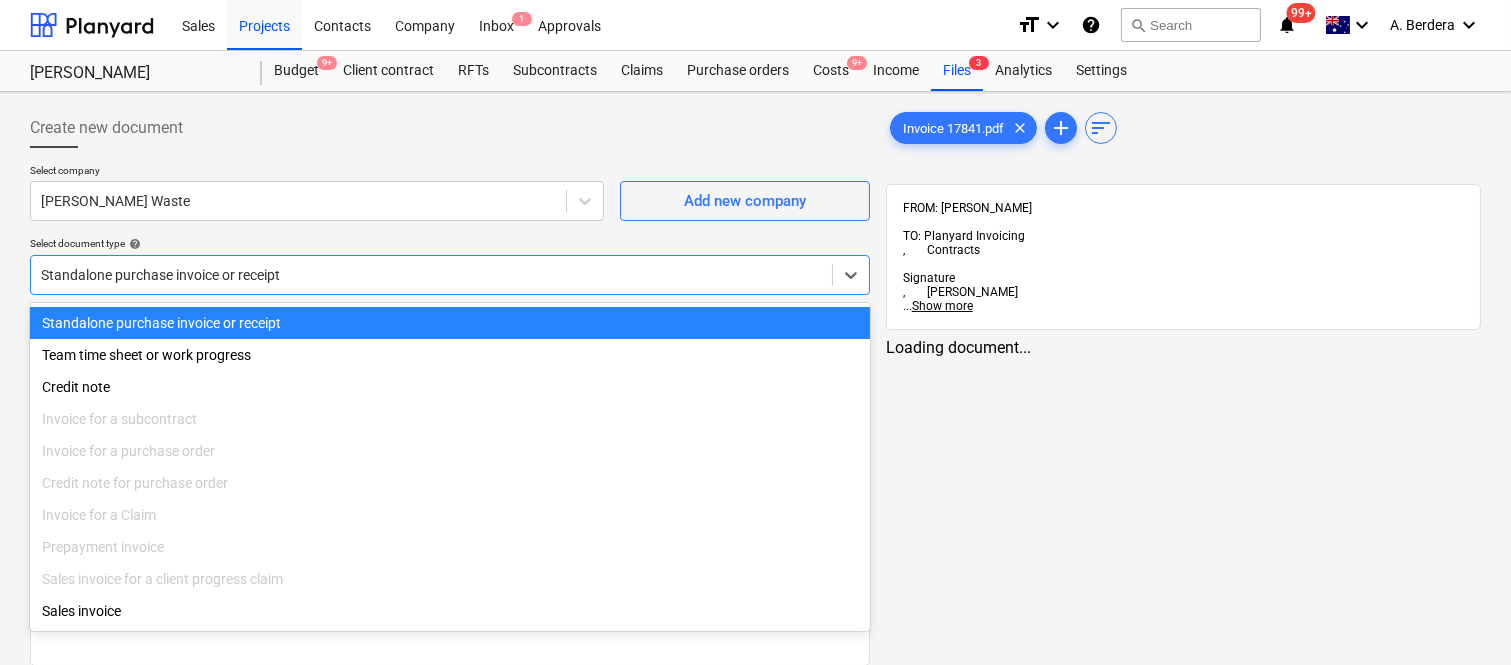 click at bounding box center [431, 275] 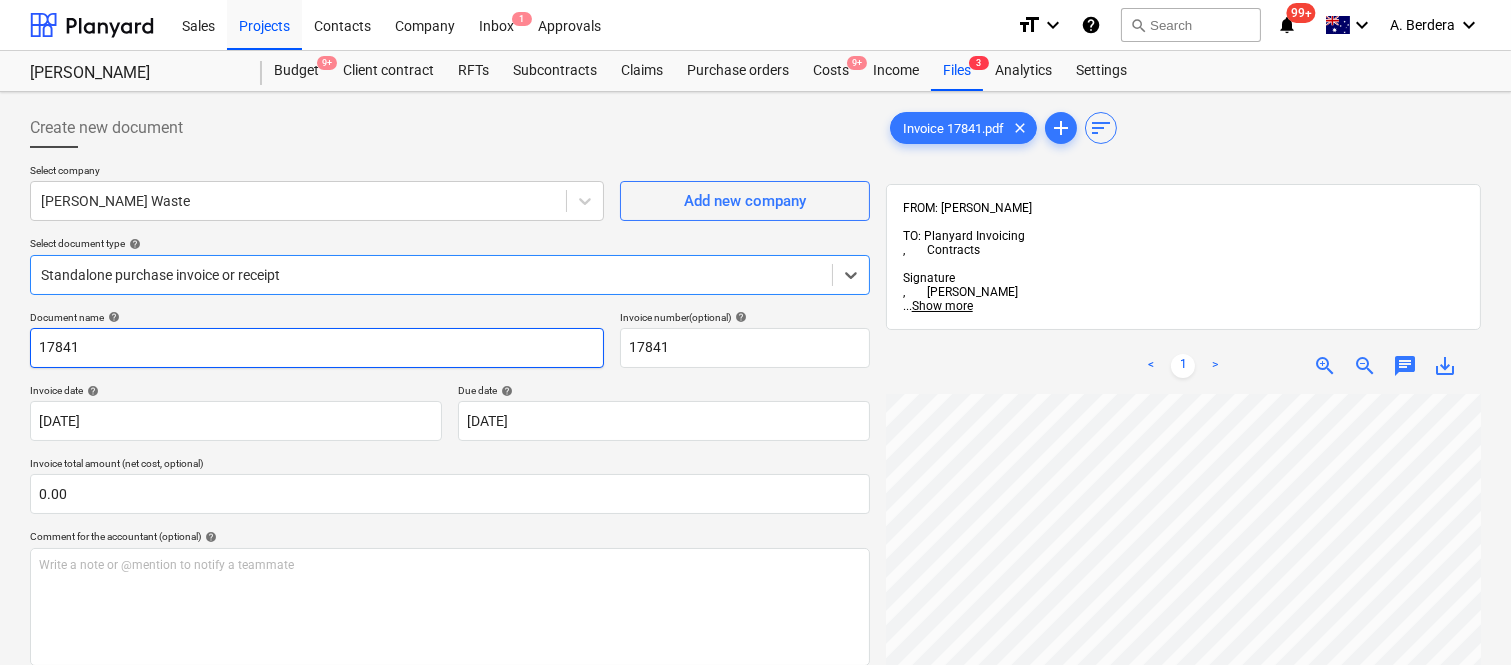 click on "17841" at bounding box center [317, 348] 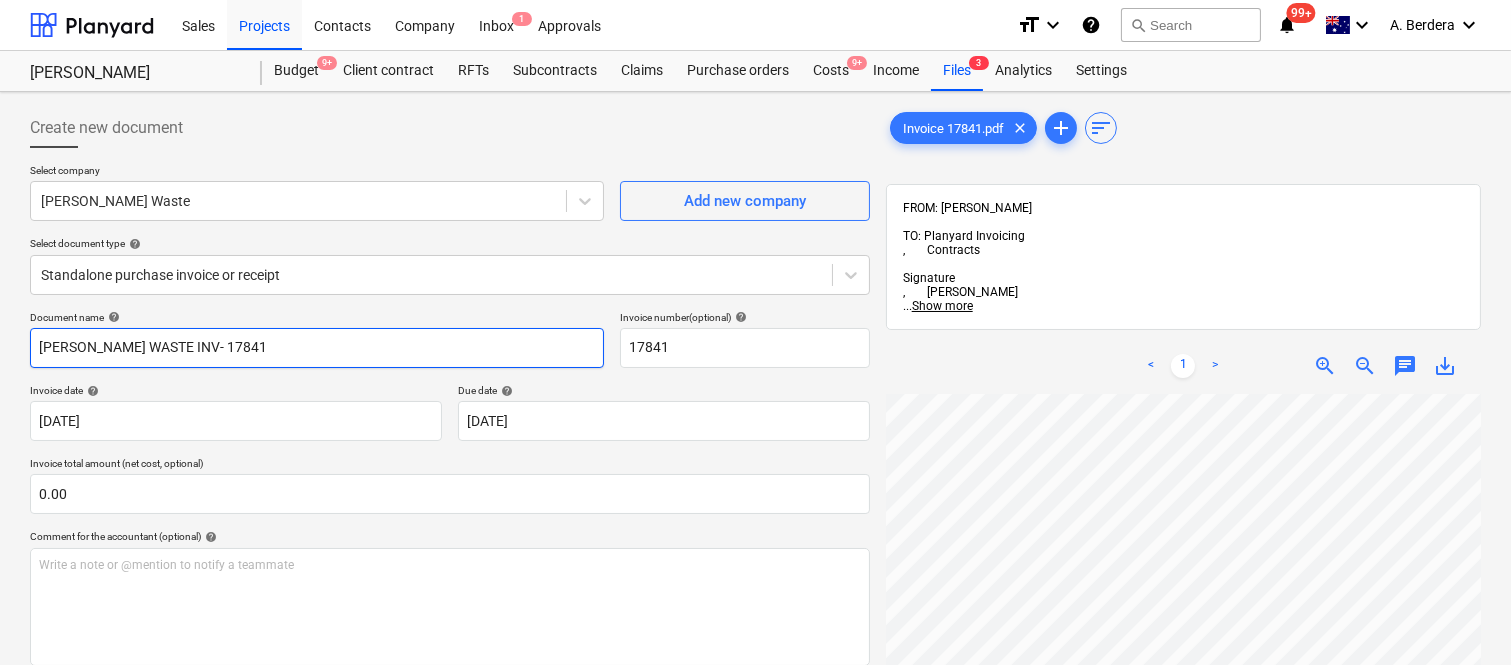 type on "[PERSON_NAME] WASTE INV- 17841" 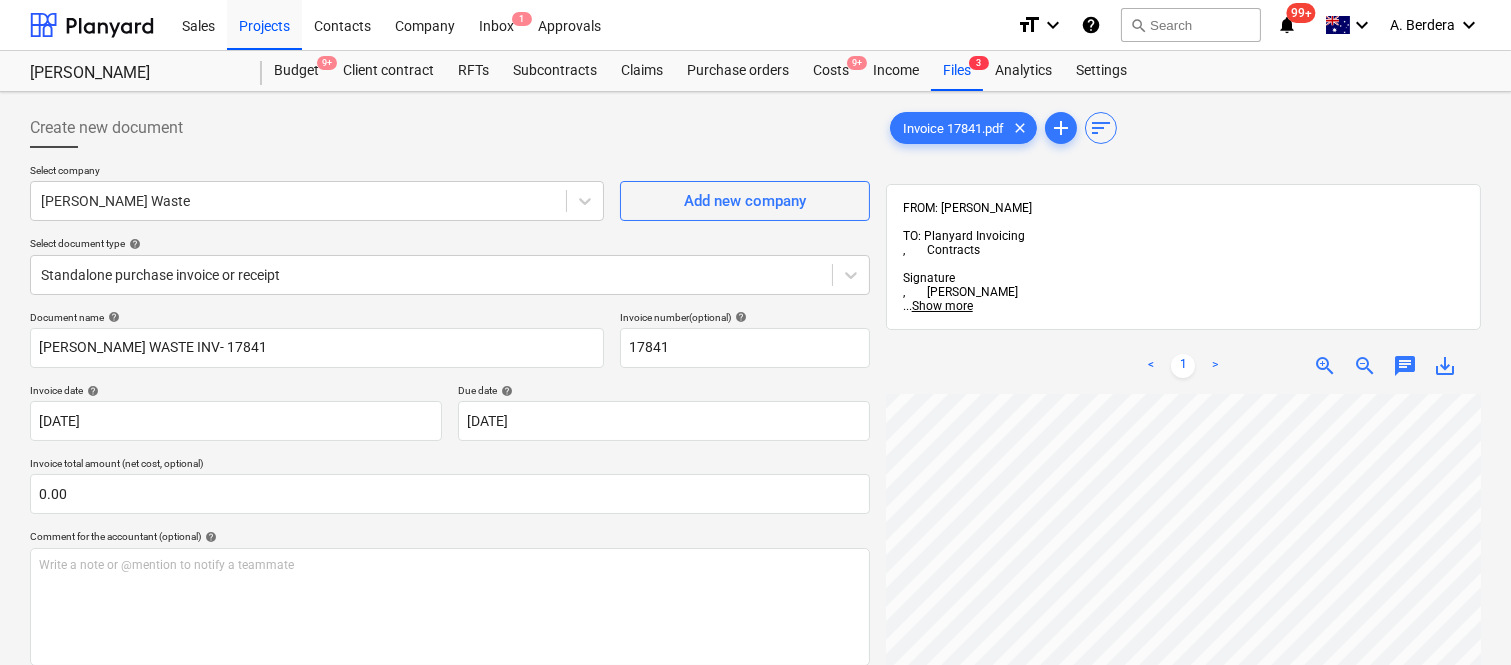 click on "Invoice 17841.pdf clear add sort FROM: [PERSON_NAME]  TO: Planyard Invoicing  , 	Contracts Signature  , 	[PERSON_NAME]  ...  Show more ...  Show more < 1 > zoom_in zoom_out chat 0 save_alt" at bounding box center (1183, 555) 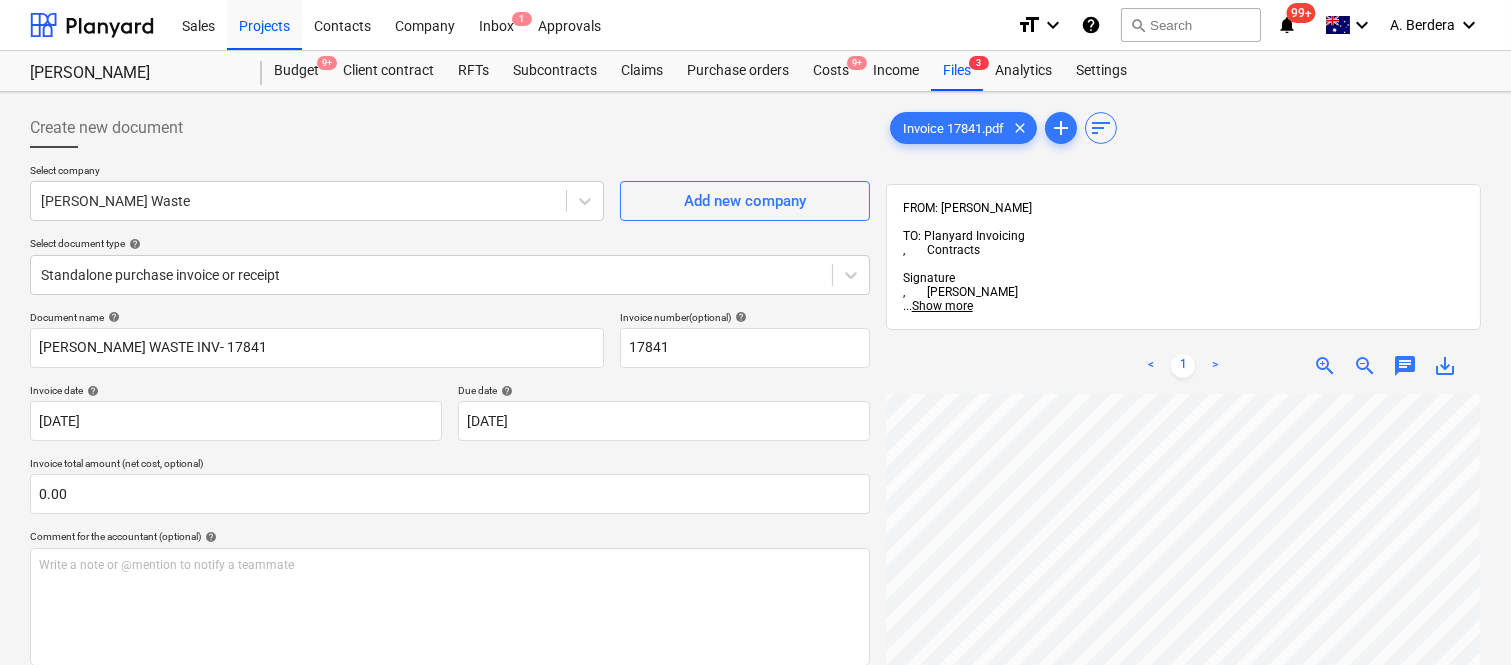 scroll, scrollTop: 513, scrollLeft: 455, axis: both 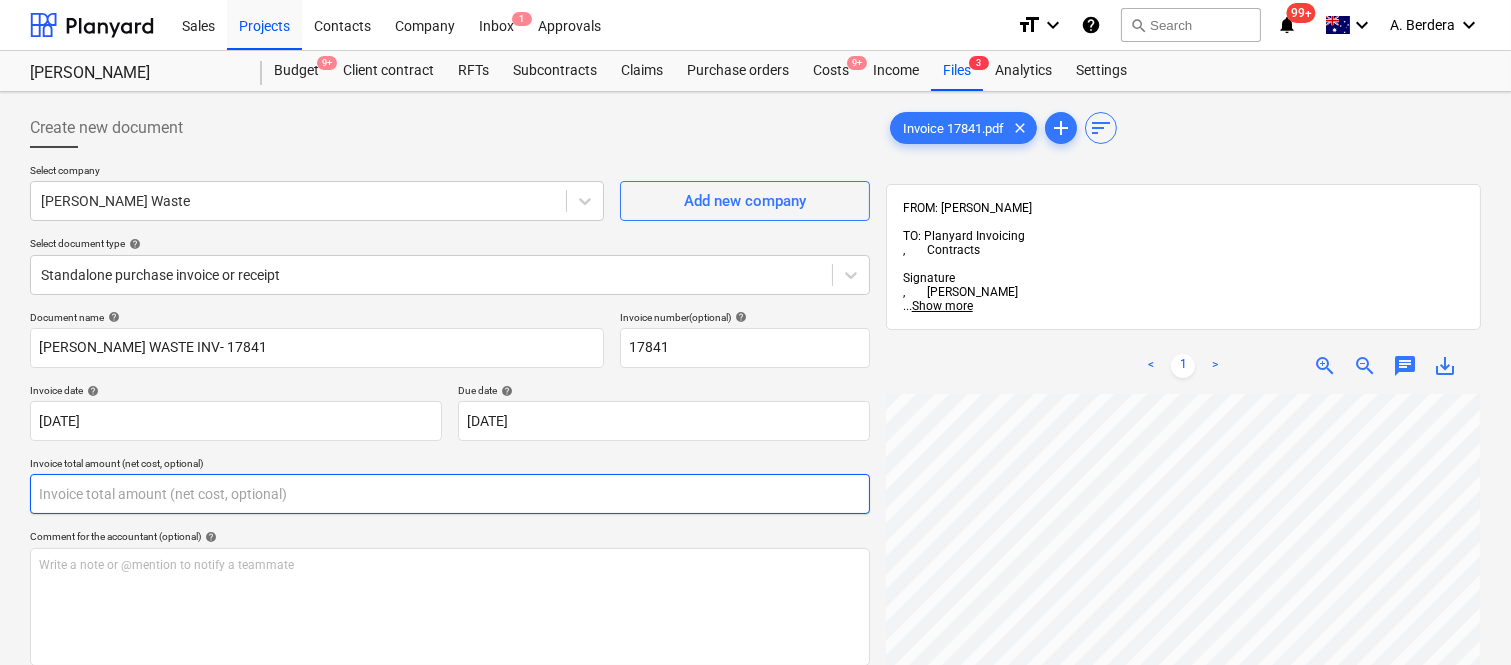 click at bounding box center (450, 494) 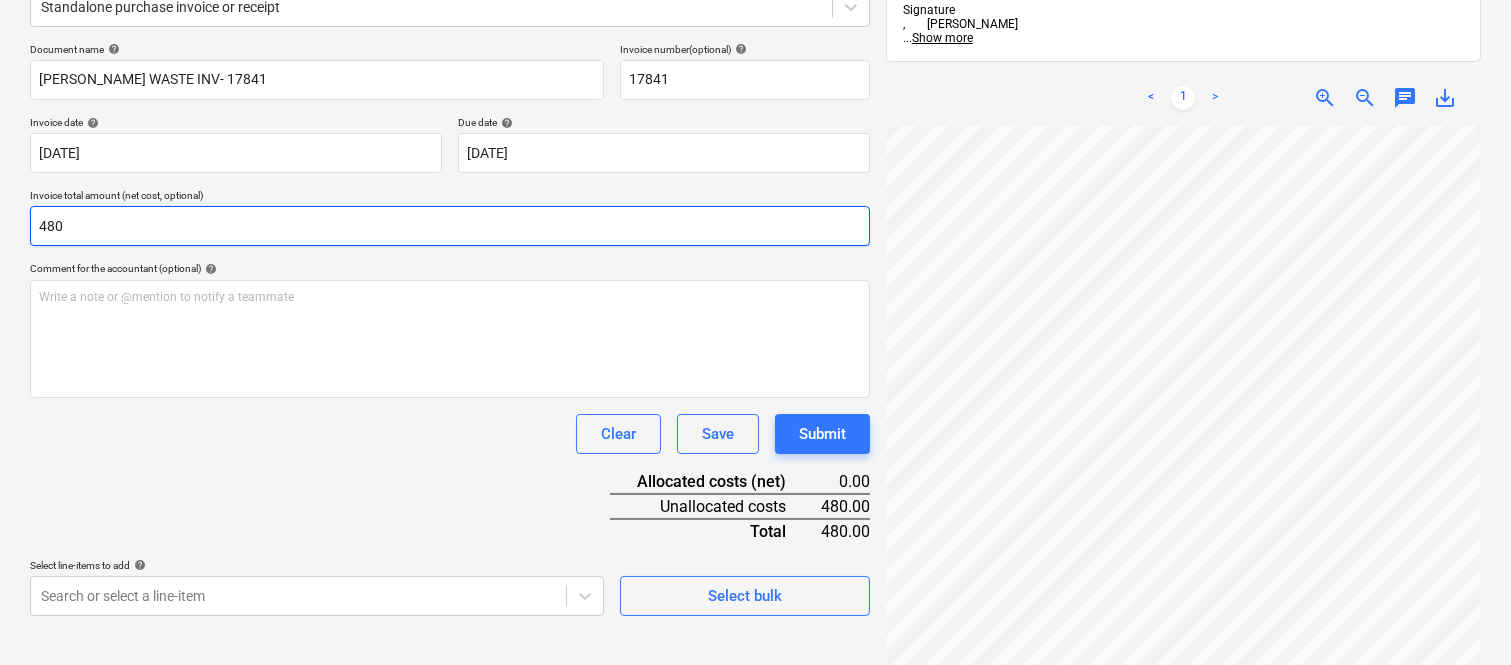 scroll, scrollTop: 285, scrollLeft: 0, axis: vertical 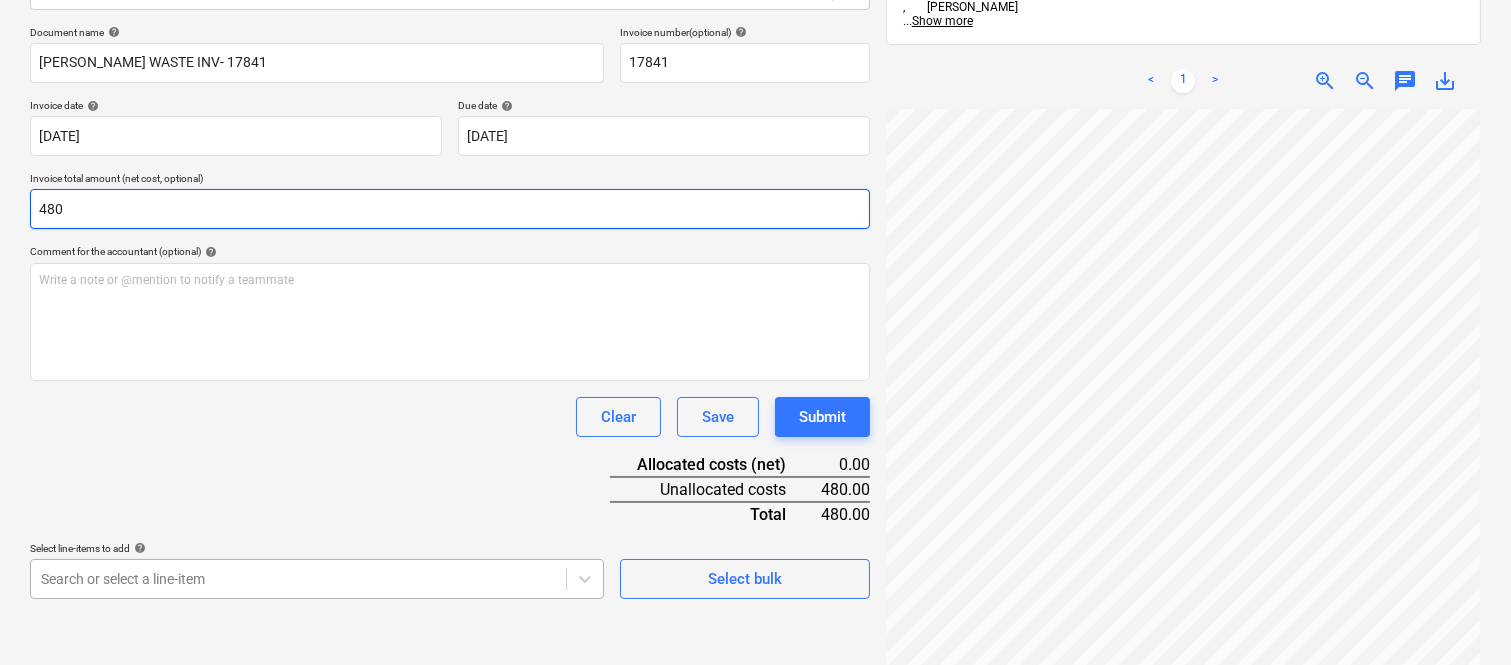 type on "480" 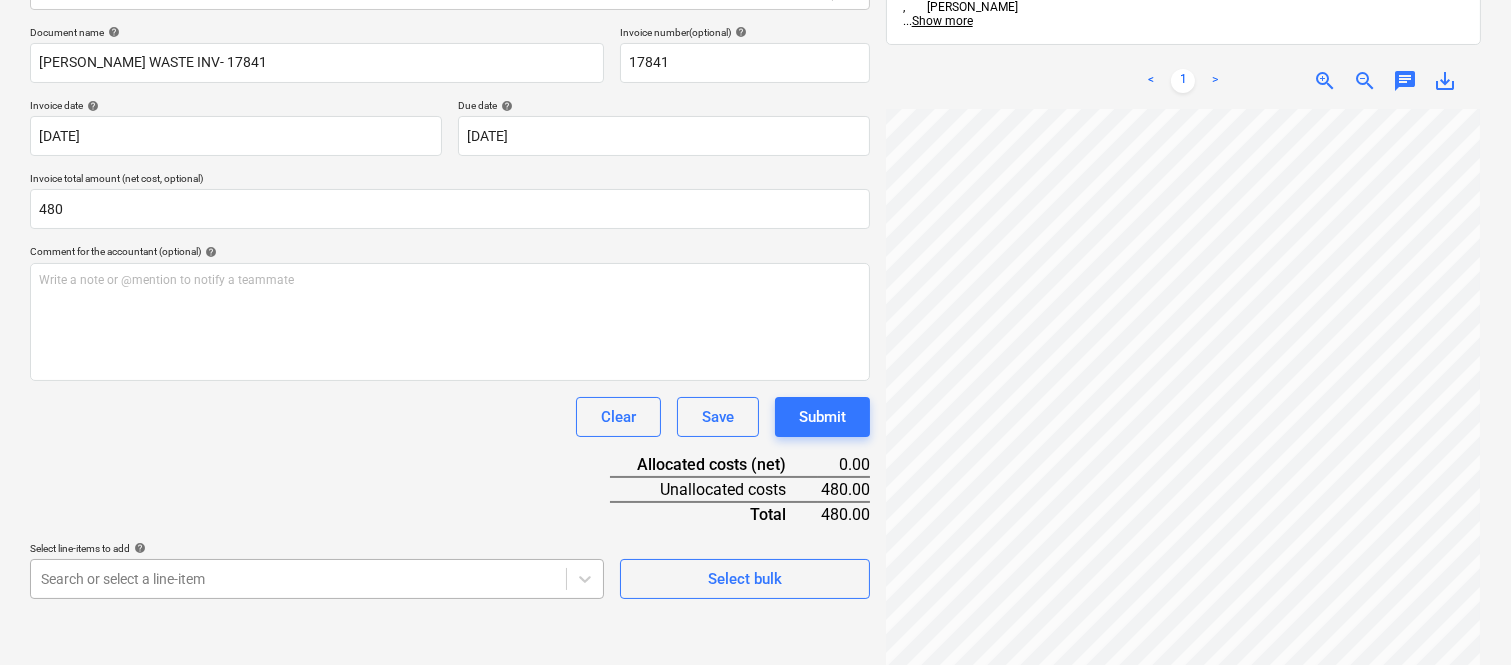 click on "Sales Projects Contacts Company Inbox 1 Approvals format_size keyboard_arrow_down help search Search notifications 99+ keyboard_arrow_down A. Berdera keyboard_arrow_down [PERSON_NAME] Budget 9+ Client contract RFTs Subcontracts Claims Purchase orders Costs 9+ Income Files 3 Analytics Settings Create new document Select company [PERSON_NAME] Waste   Add new company Select document type help Standalone purchase invoice or receipt Document name help [PERSON_NAME] WASTE INV- 17841 Invoice number  (optional) help 17841 Invoice date help [DATE] 10.07.2025 Press the down arrow key to interact with the calendar and
select a date. Press the question mark key to get the keyboard shortcuts for changing dates. Due date help [DATE] [DATE] Press the down arrow key to interact with the calendar and
select a date. Press the question mark key to get the keyboard shortcuts for changing dates. Invoice total amount (net cost, optional) 480 Comment for the accountant (optional) help ﻿ Clear Save Submit 0.00 480.00 <" at bounding box center (755, 47) 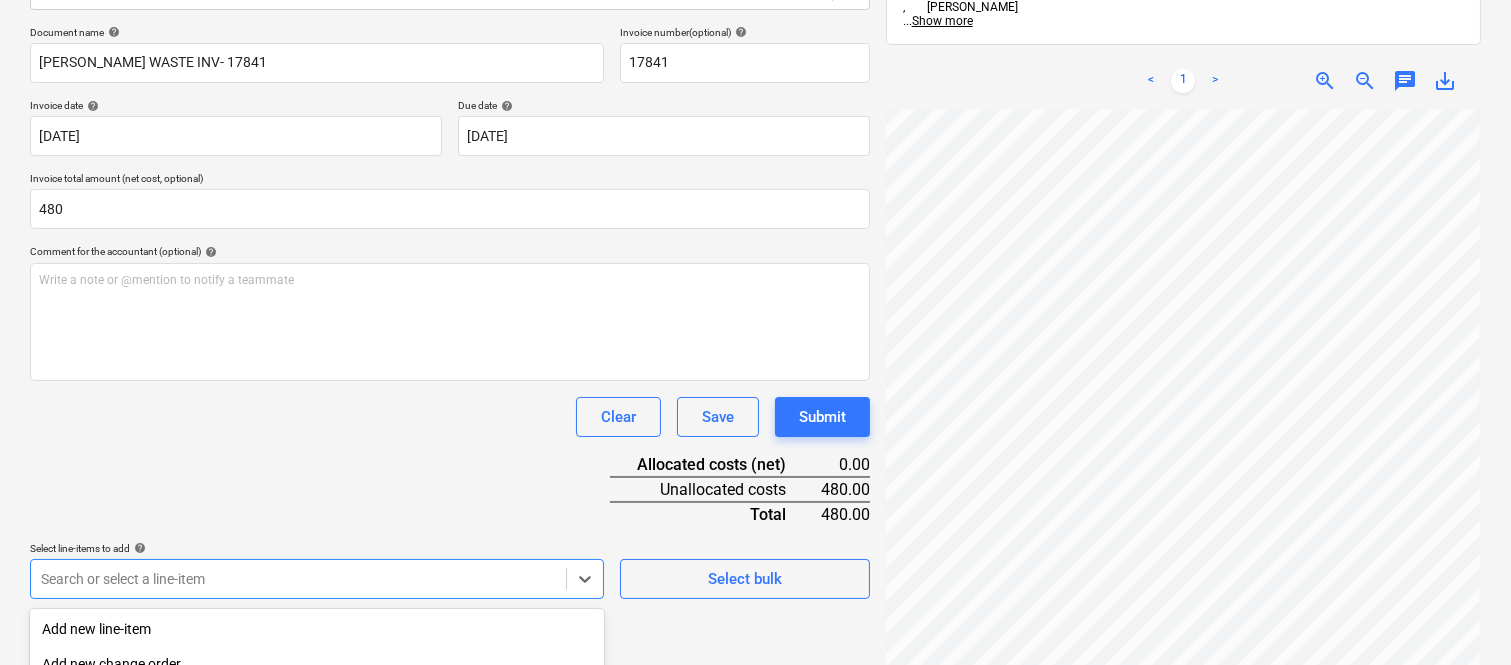 scroll, scrollTop: 532, scrollLeft: 0, axis: vertical 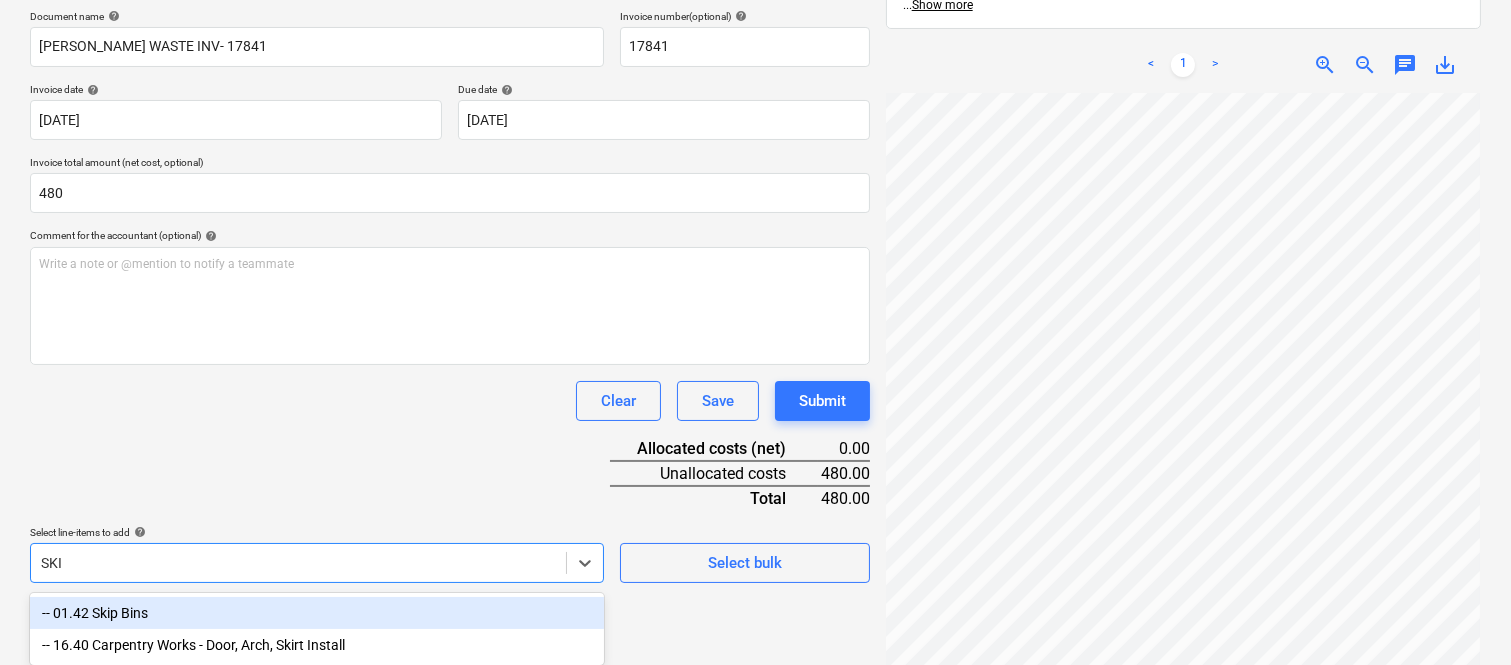 type on "SKIP" 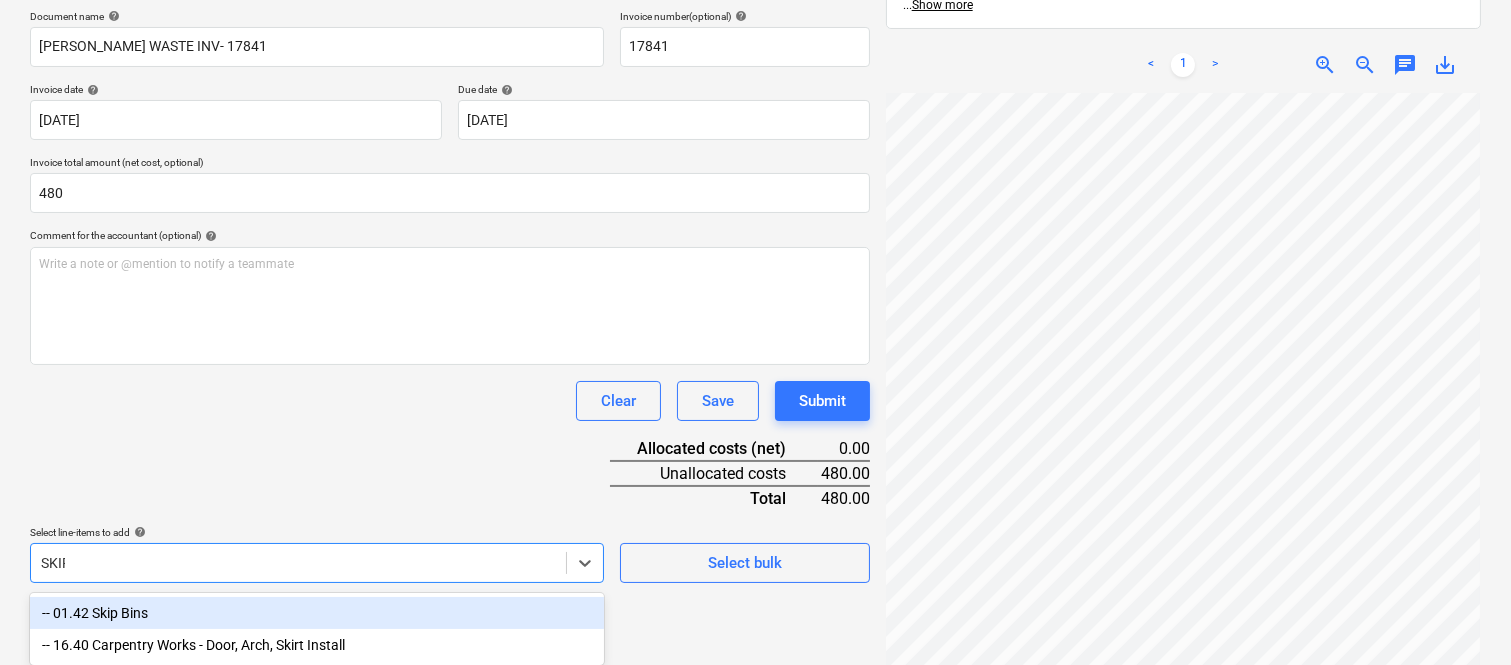 scroll, scrollTop: 285, scrollLeft: 0, axis: vertical 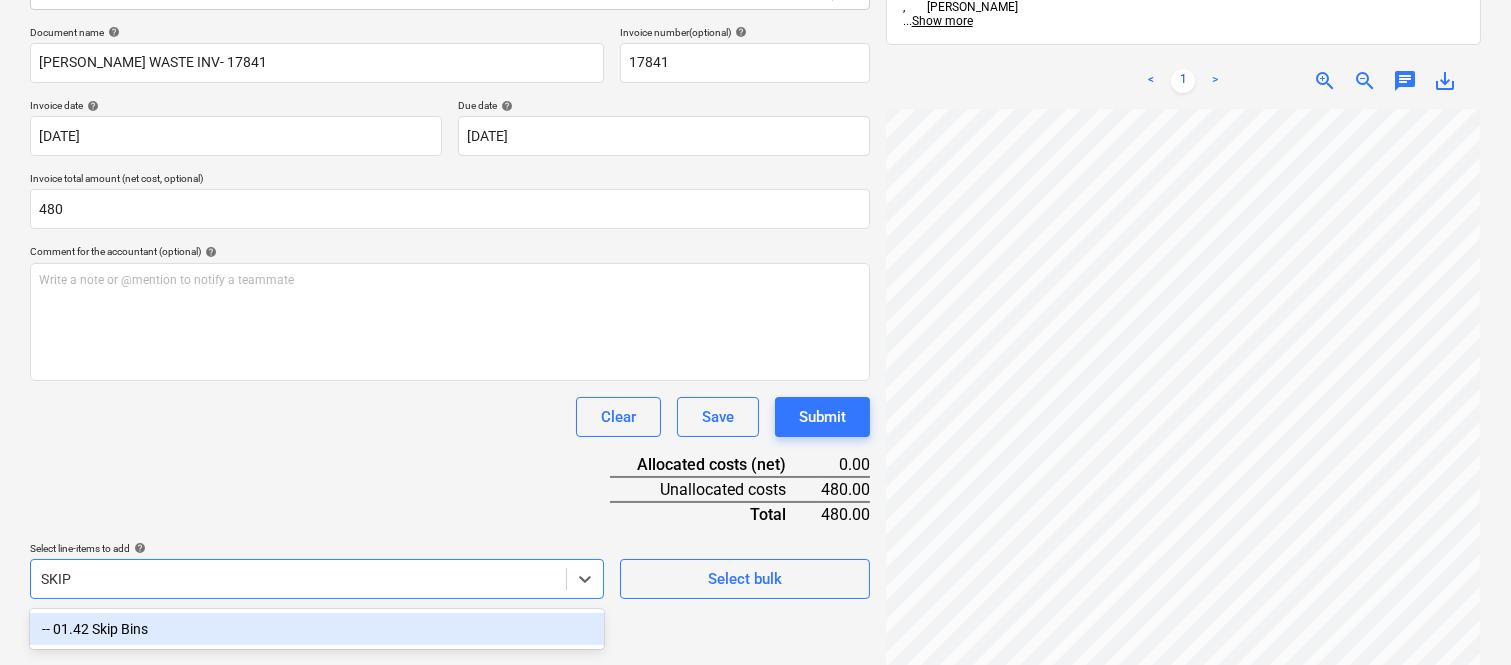 click on "--  01.42 Skip Bins" at bounding box center [317, 629] 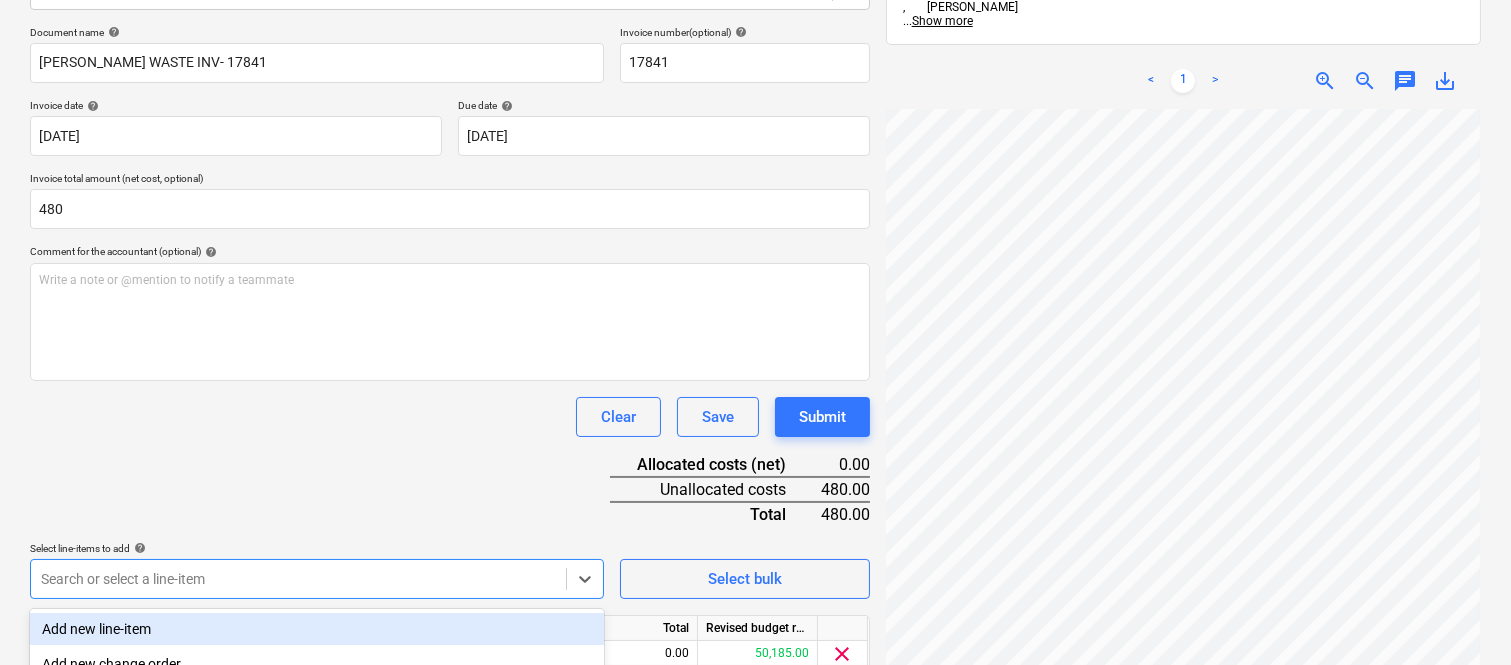 click on "Document name help [PERSON_NAME] WASTE INV- 17841 Invoice number  (optional) help 17841 Invoice date help [DATE] 10.07.2025 Press the down arrow key to interact with the calendar and
select a date. Press the question mark key to get the keyboard shortcuts for changing dates. Due date help [DATE] [DATE] Press the down arrow key to interact with the calendar and
select a date. Press the question mark key to get the keyboard shortcuts for changing dates. Invoice total amount (net cost, optional) 480 Comment for the accountant (optional) help Write a note or @mention to notify a teammate ﻿ Clear Save Submit Allocated costs (net) 0.00 Unallocated costs 480.00 Total 480.00 Select line-items to add help option --  01.42 Skip Bins, selected. option Add new line-item focused, 1 of 182. 182 results available. Use Up and Down to choose options, press Enter to select the currently focused option, press Escape to exit the menu, press Tab to select the option and exit the menu. Search or select a line-item" at bounding box center (450, 378) 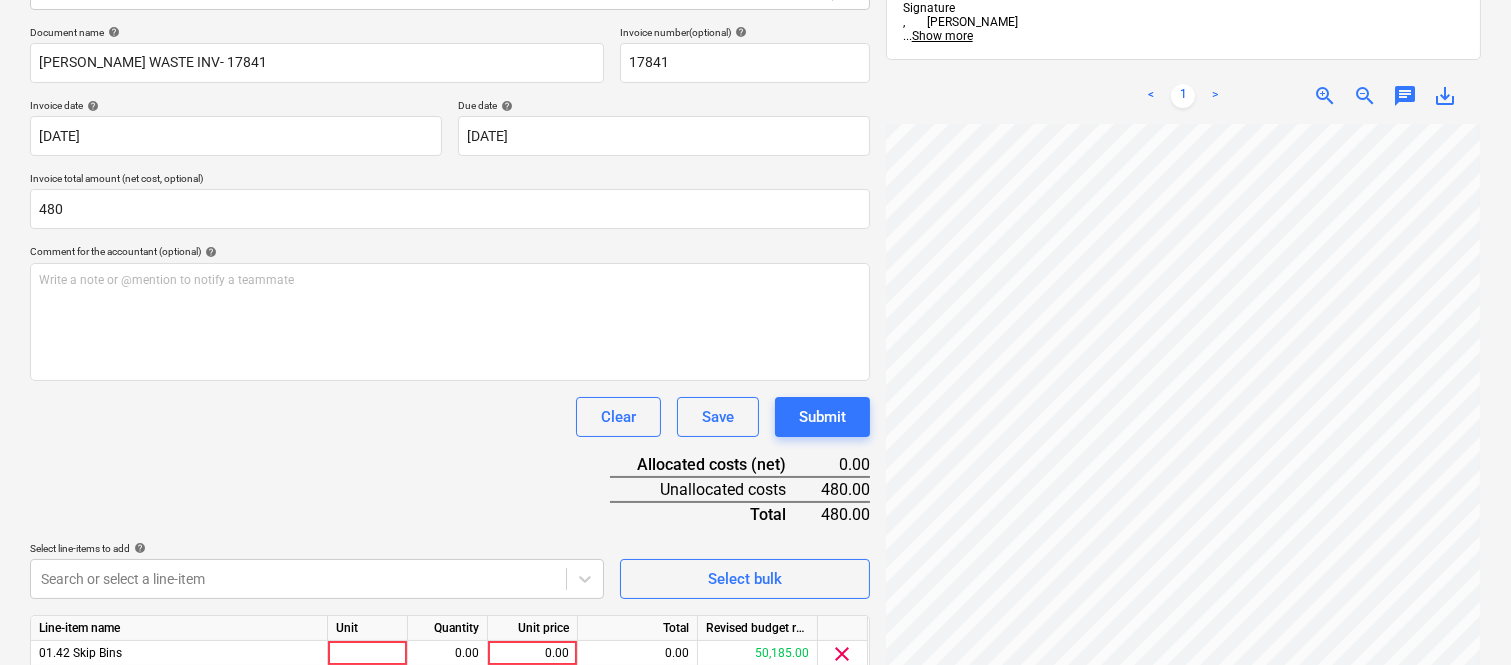 scroll, scrollTop: 367, scrollLeft: 0, axis: vertical 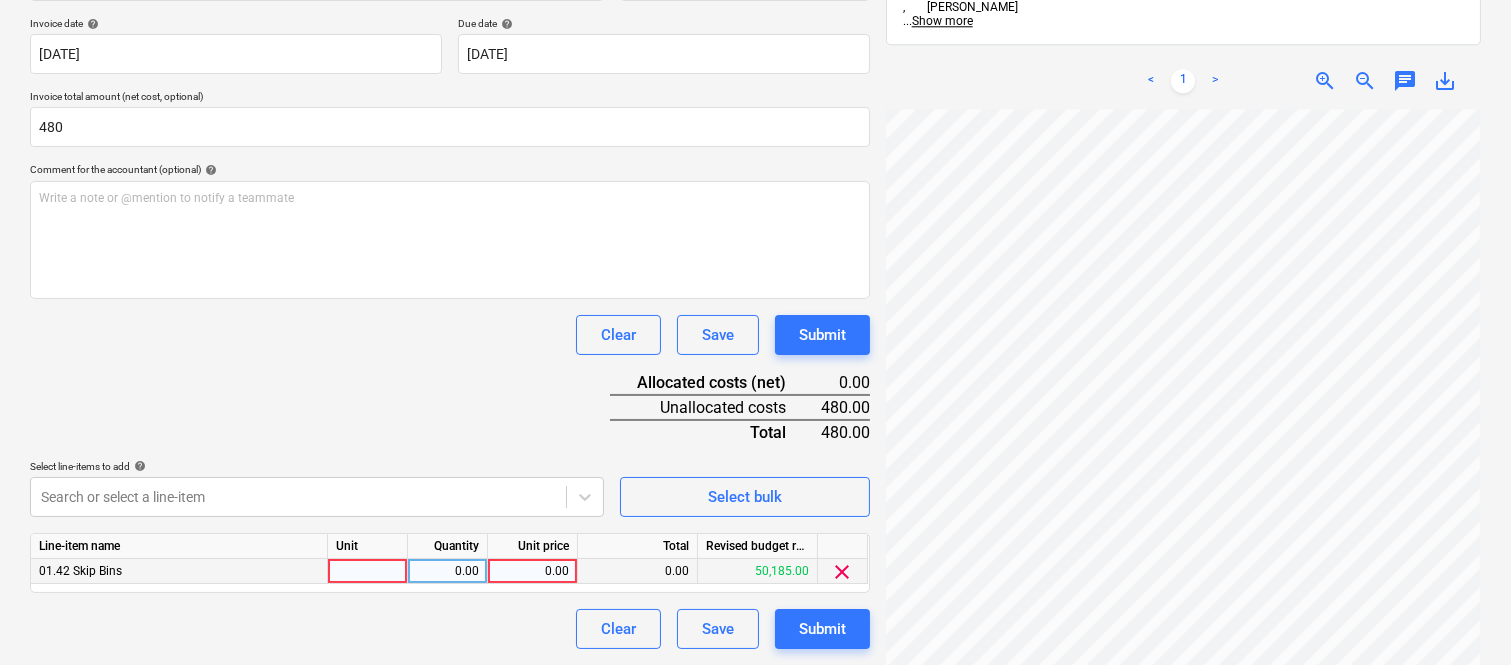 click at bounding box center [368, 571] 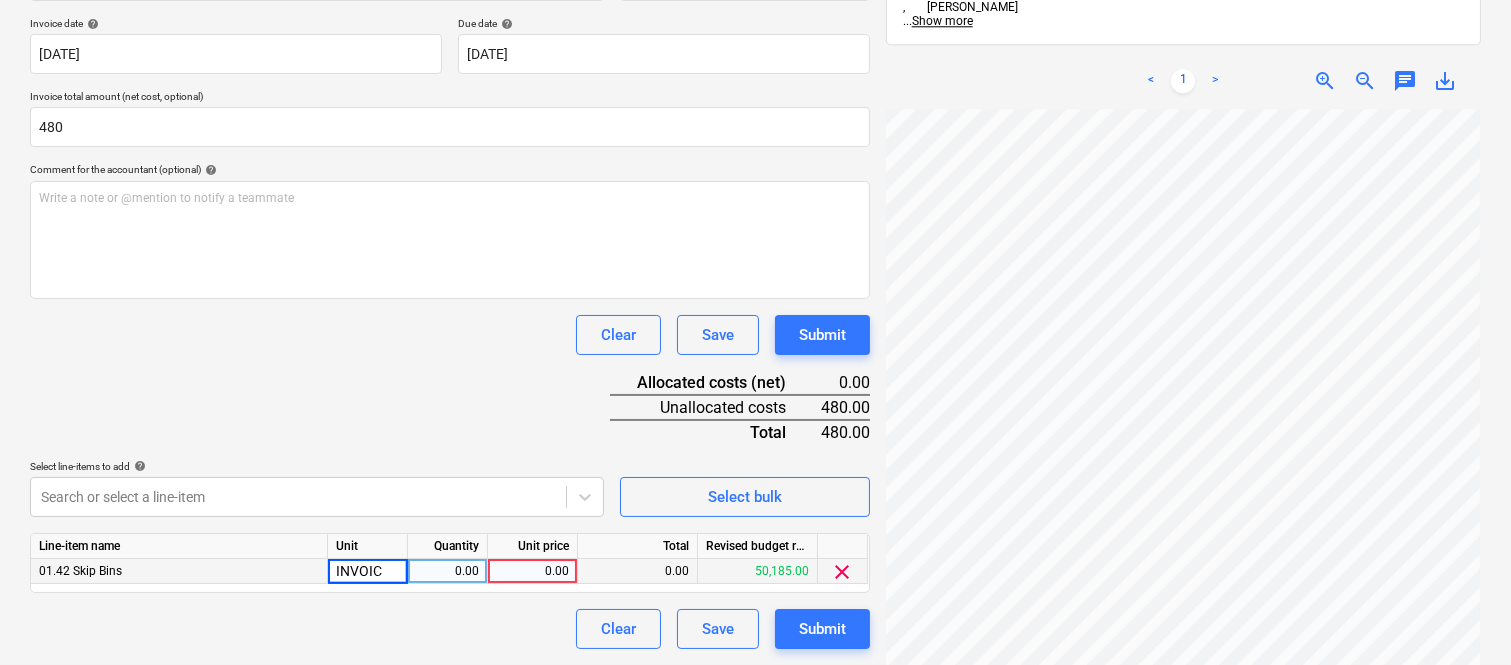 type on "INVOICE" 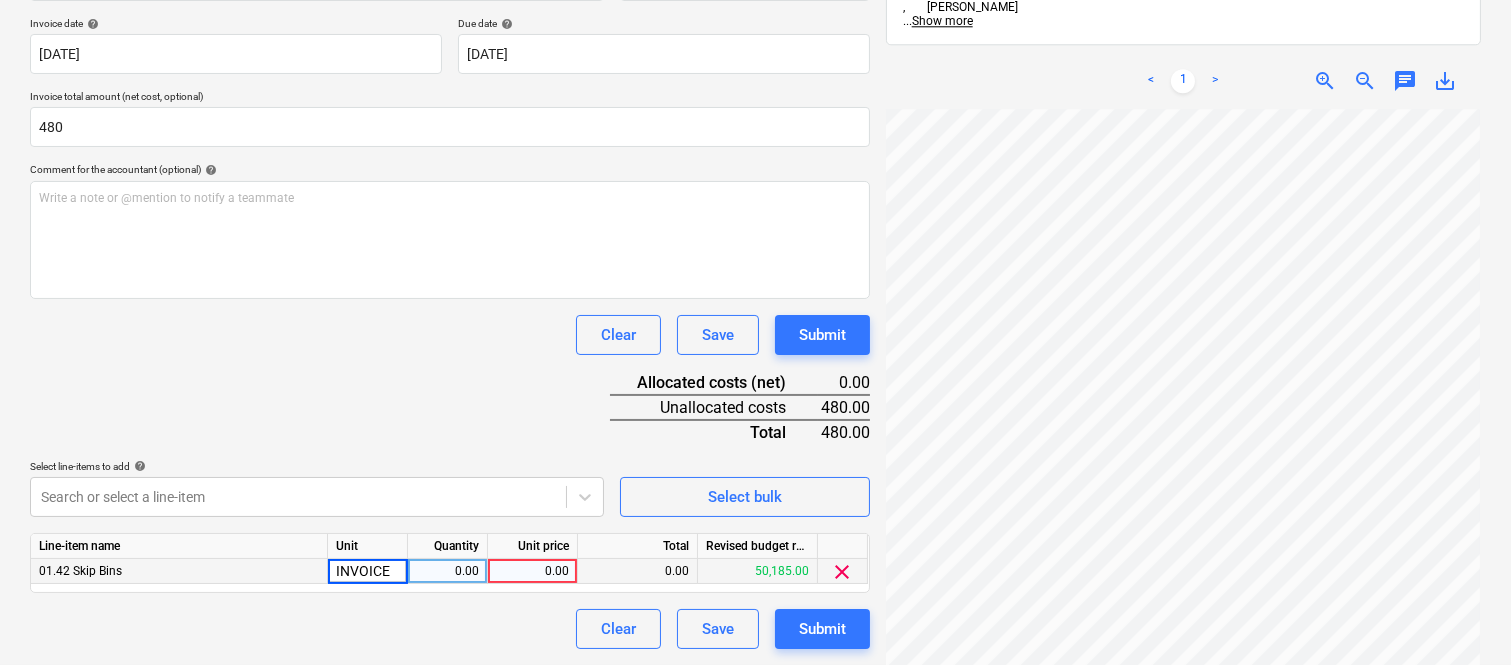 click on "0.00" at bounding box center (447, 571) 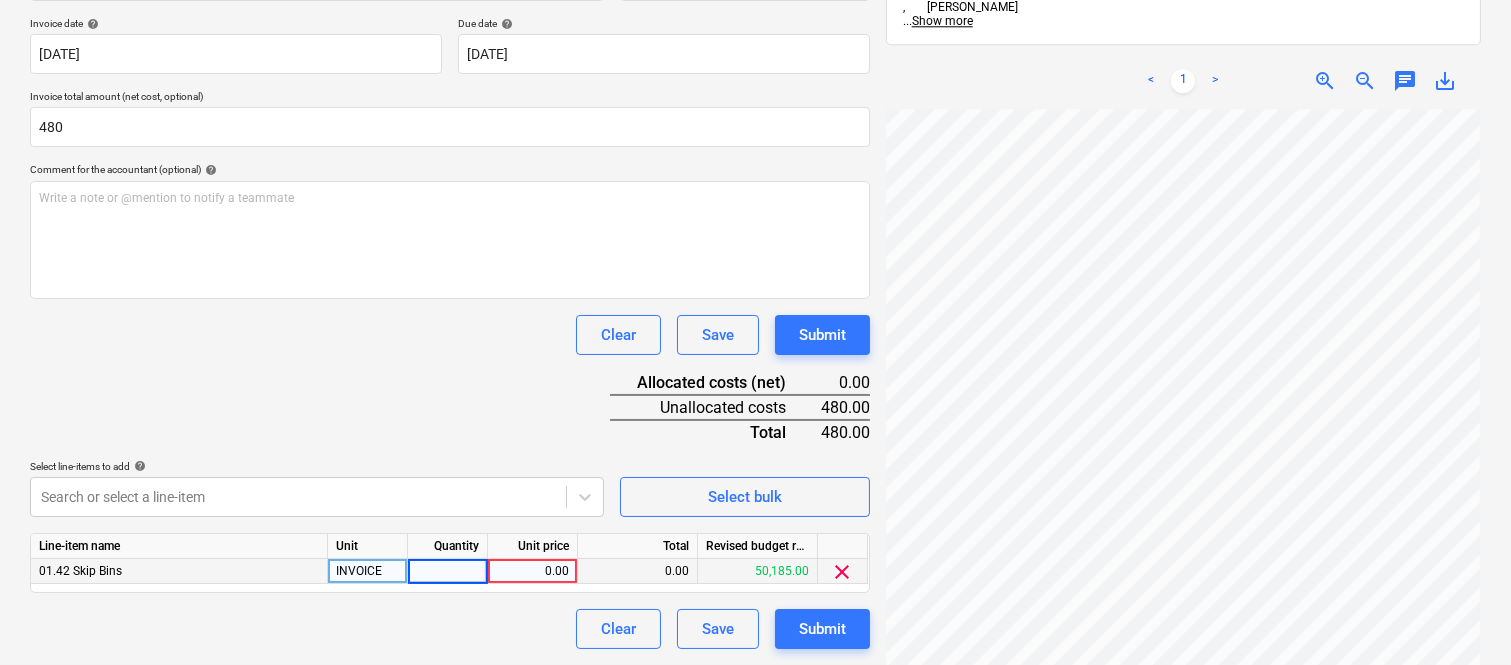 type on "1" 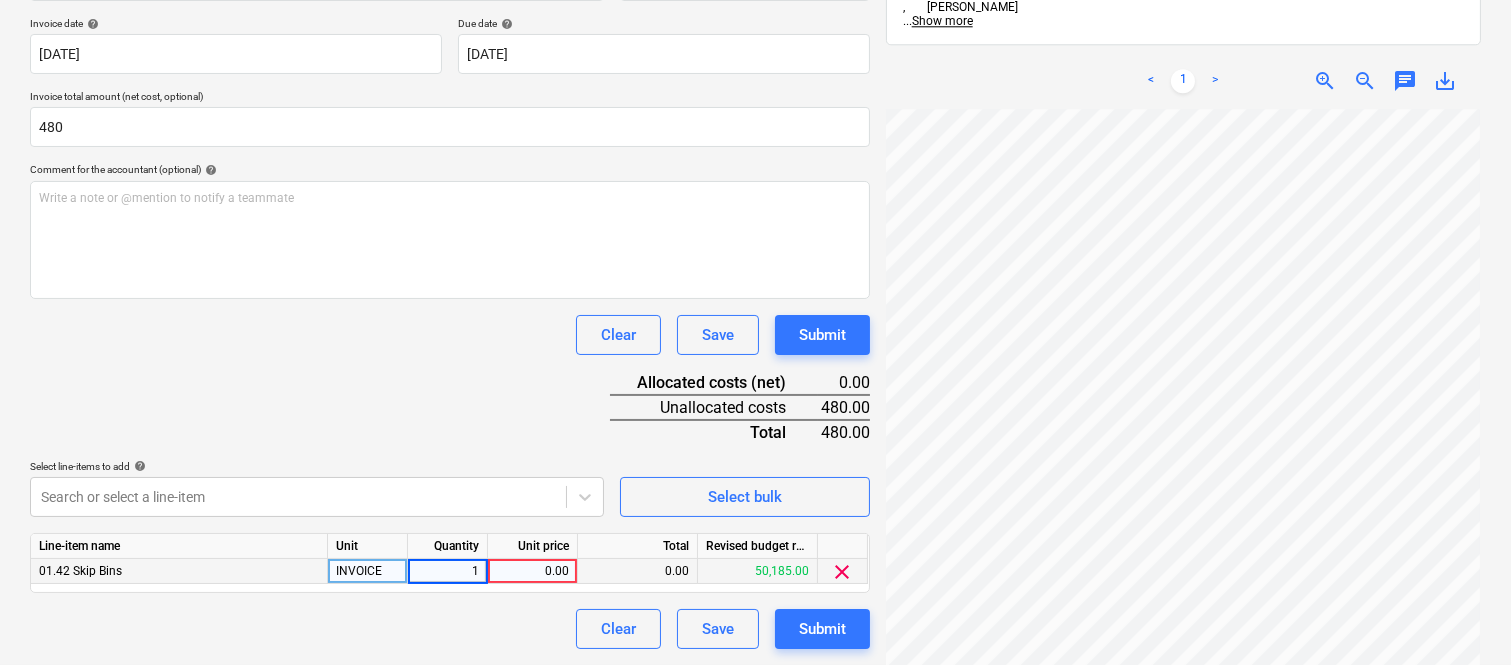 click on "0.00" at bounding box center [532, 571] 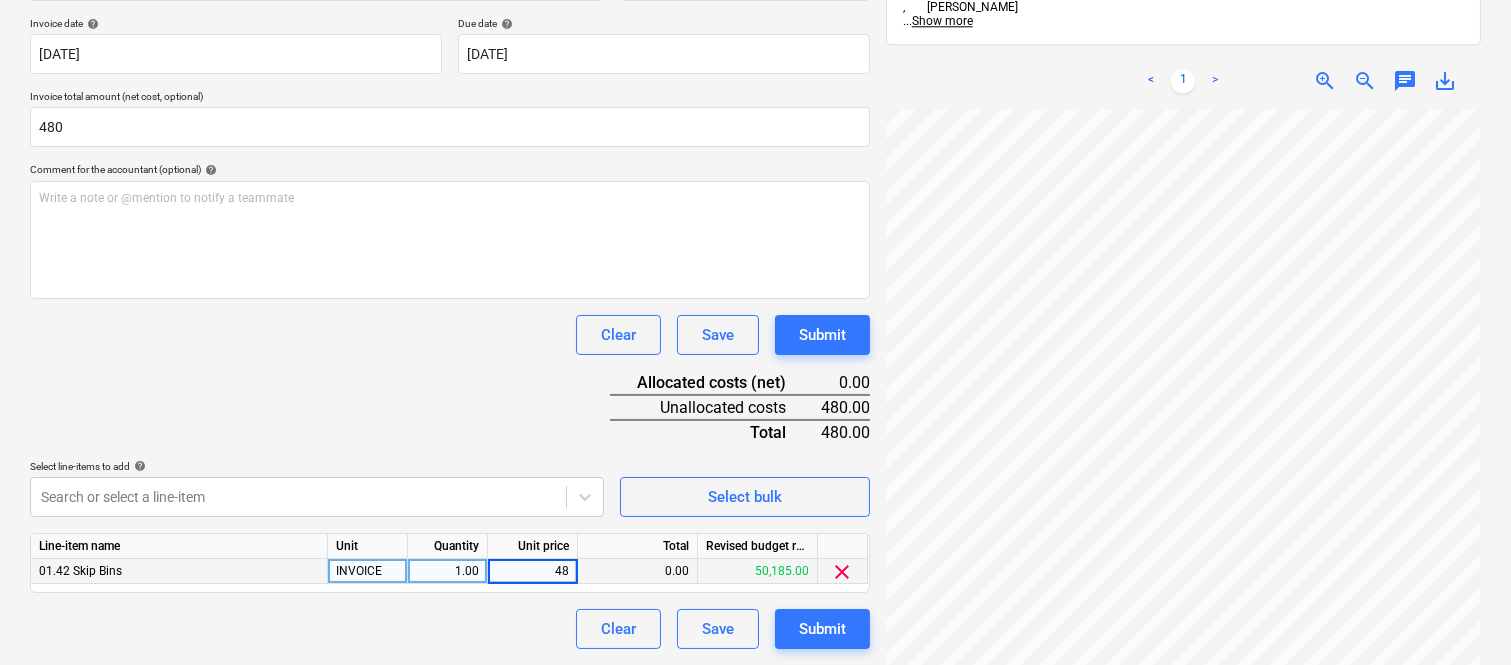 type on "480" 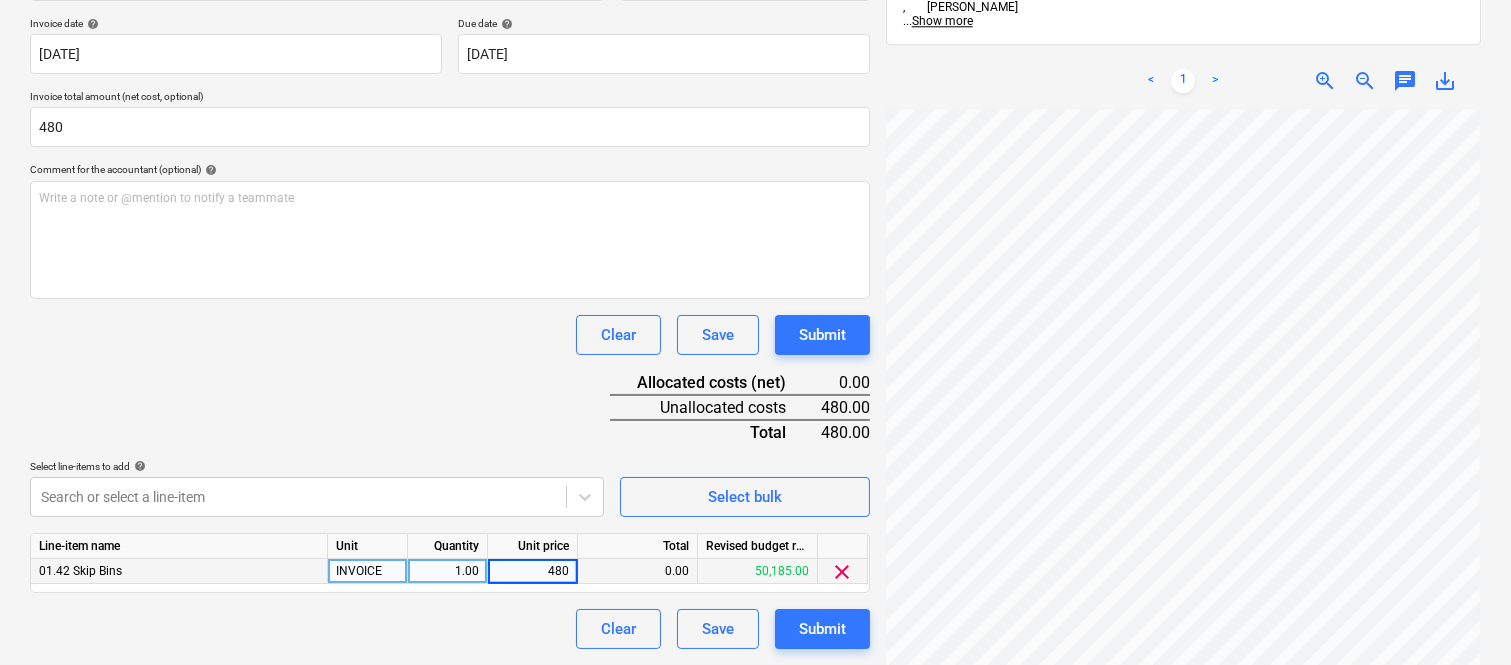click on "Line-item name Unit Quantity Unit price Total Revised budget remaining 01.42 Skip Bins INVOICE 1.00 480 0.00 50,185.00 clear" at bounding box center [450, 563] 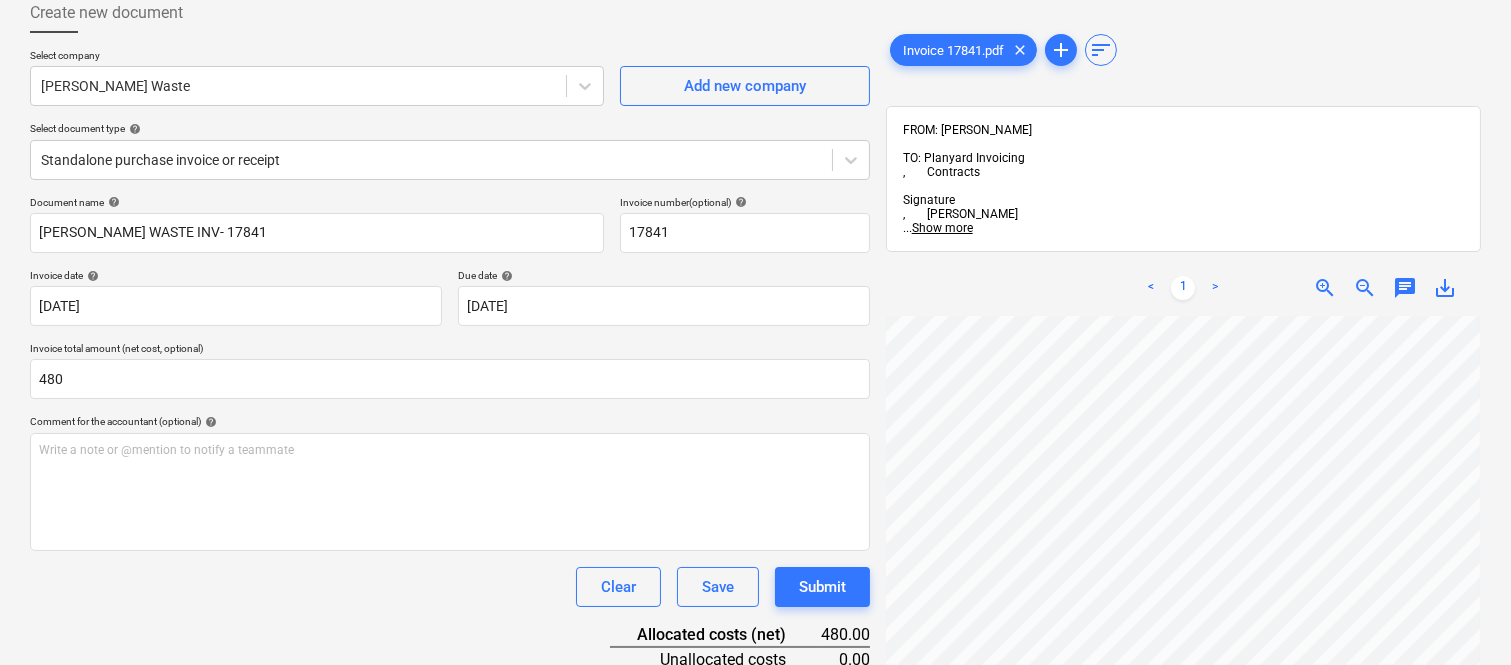 scroll, scrollTop: 103, scrollLeft: 0, axis: vertical 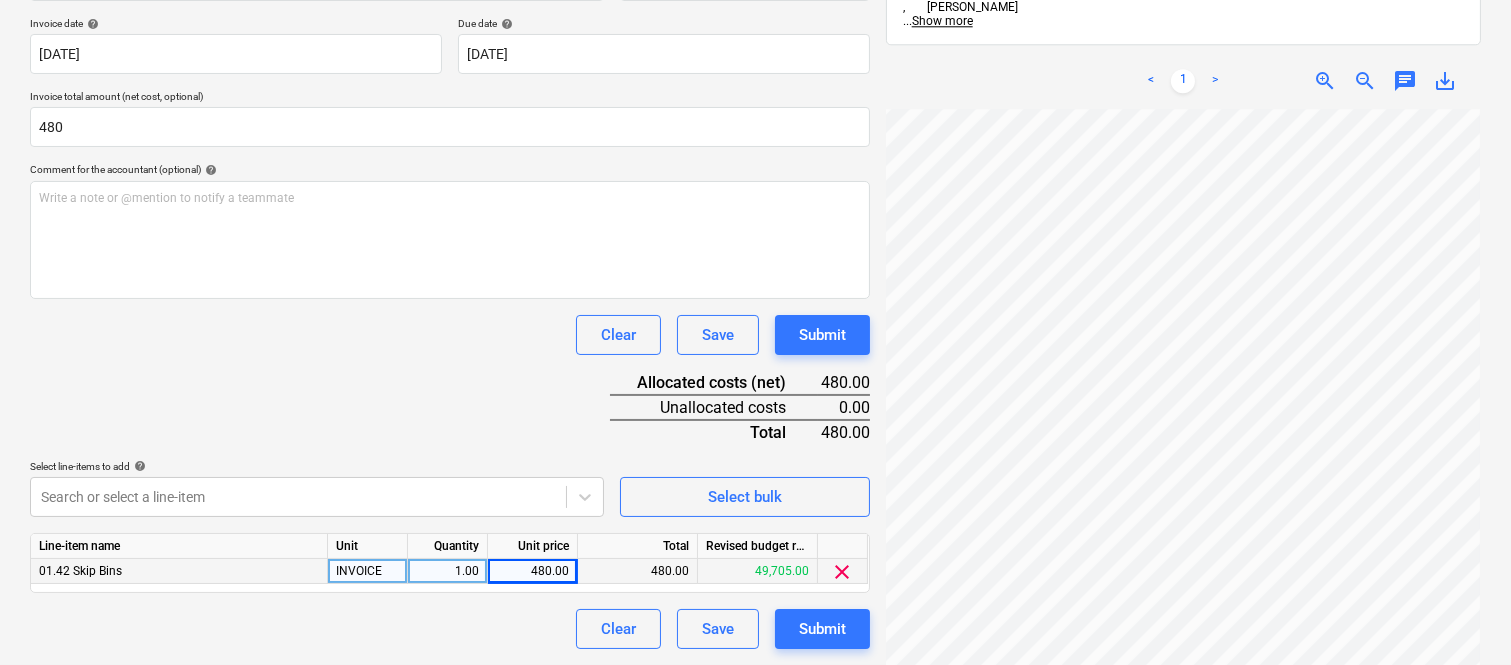 click on "Sales Projects Contacts Company Inbox 1 Approvals format_size keyboard_arrow_down help search Search notifications 99+ keyboard_arrow_down A. Berdera keyboard_arrow_down [PERSON_NAME] Budget 9+ Client contract RFTs Subcontracts Claims Purchase orders Costs 9+ Income Files 3 Analytics Settings Create new document Select company [PERSON_NAME] Waste   Add new company Select document type help Standalone purchase invoice or receipt Document name help [PERSON_NAME] WASTE INV- 17841 Invoice number  (optional) help 17841 Invoice date help [DATE] 10.07.2025 Press the down arrow key to interact with the calendar and
select a date. Press the question mark key to get the keyboard shortcuts for changing dates. Due date help [DATE] [DATE] Press the down arrow key to interact with the calendar and
select a date. Press the question mark key to get the keyboard shortcuts for changing dates. Invoice total amount (net cost, optional) 480 Comment for the accountant (optional) help ﻿ Clear Save Submit 480.00 <" at bounding box center (755, -35) 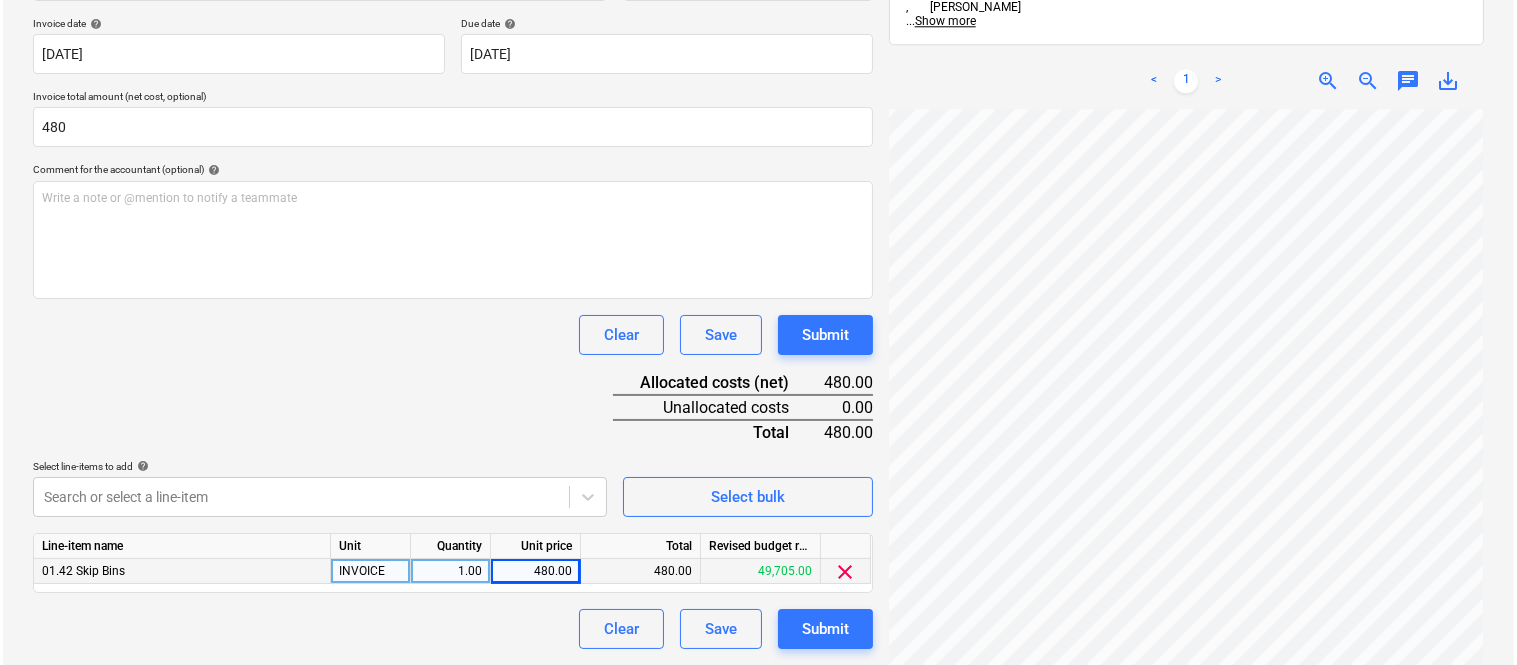 scroll, scrollTop: 501, scrollLeft: 455, axis: both 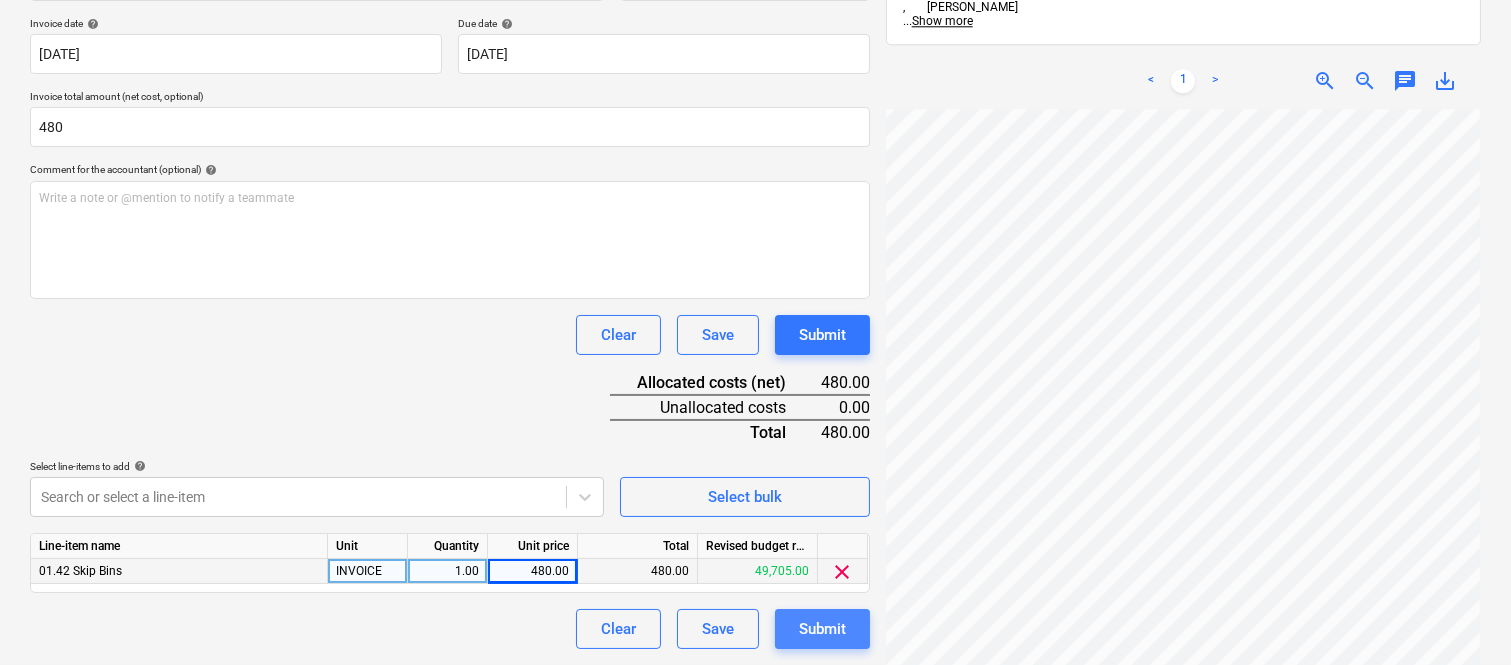 click on "Submit" at bounding box center (822, 629) 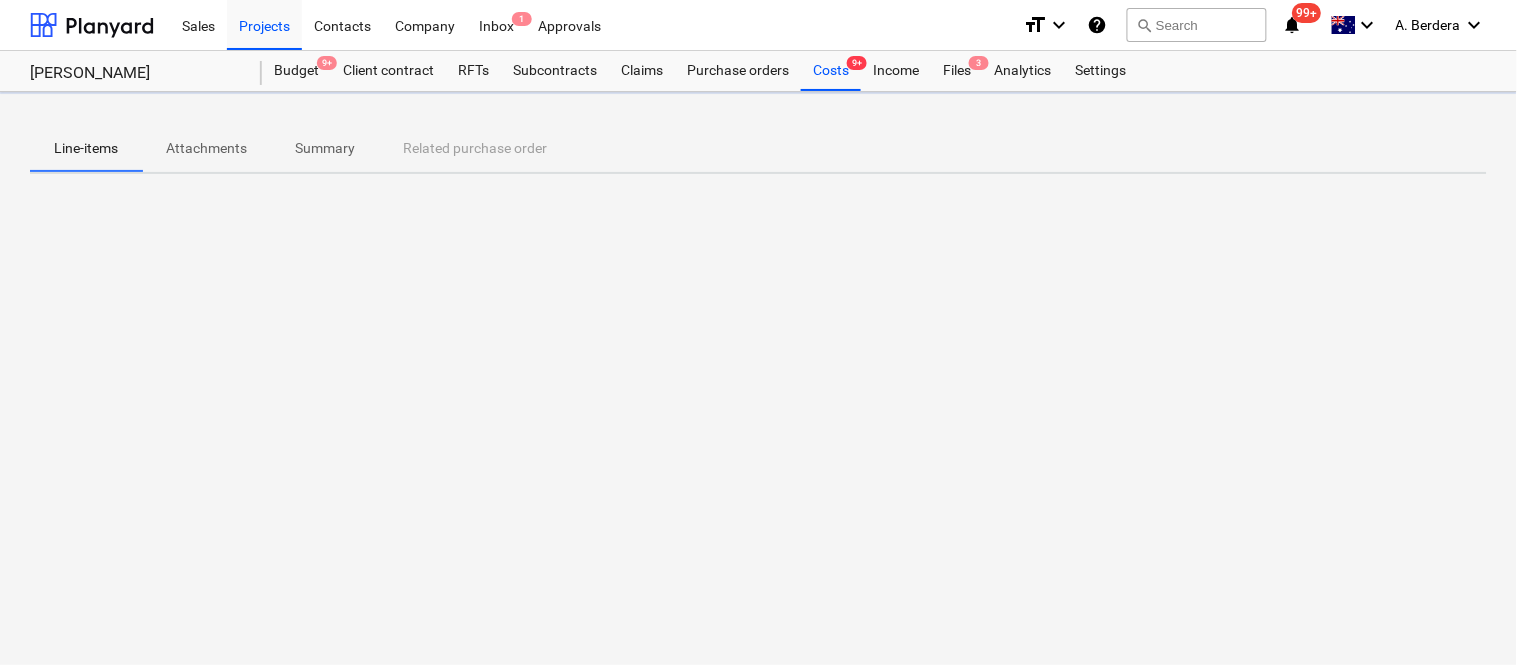scroll, scrollTop: 0, scrollLeft: 0, axis: both 